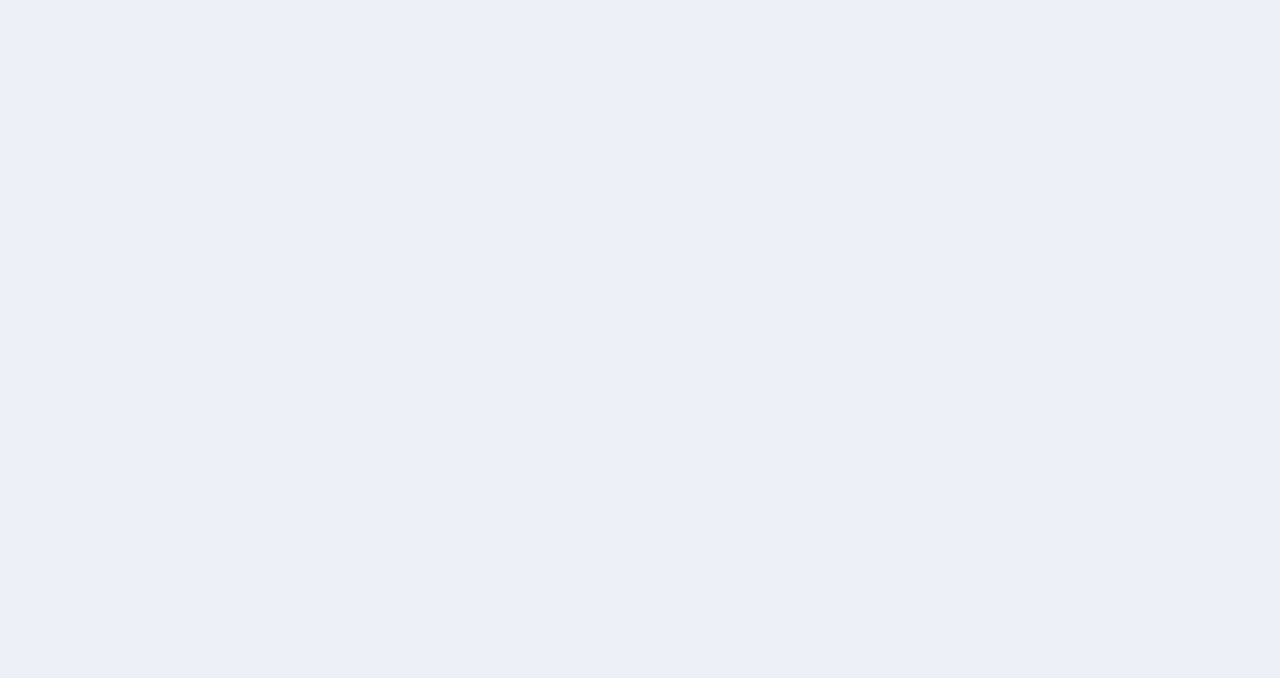 scroll, scrollTop: 0, scrollLeft: 0, axis: both 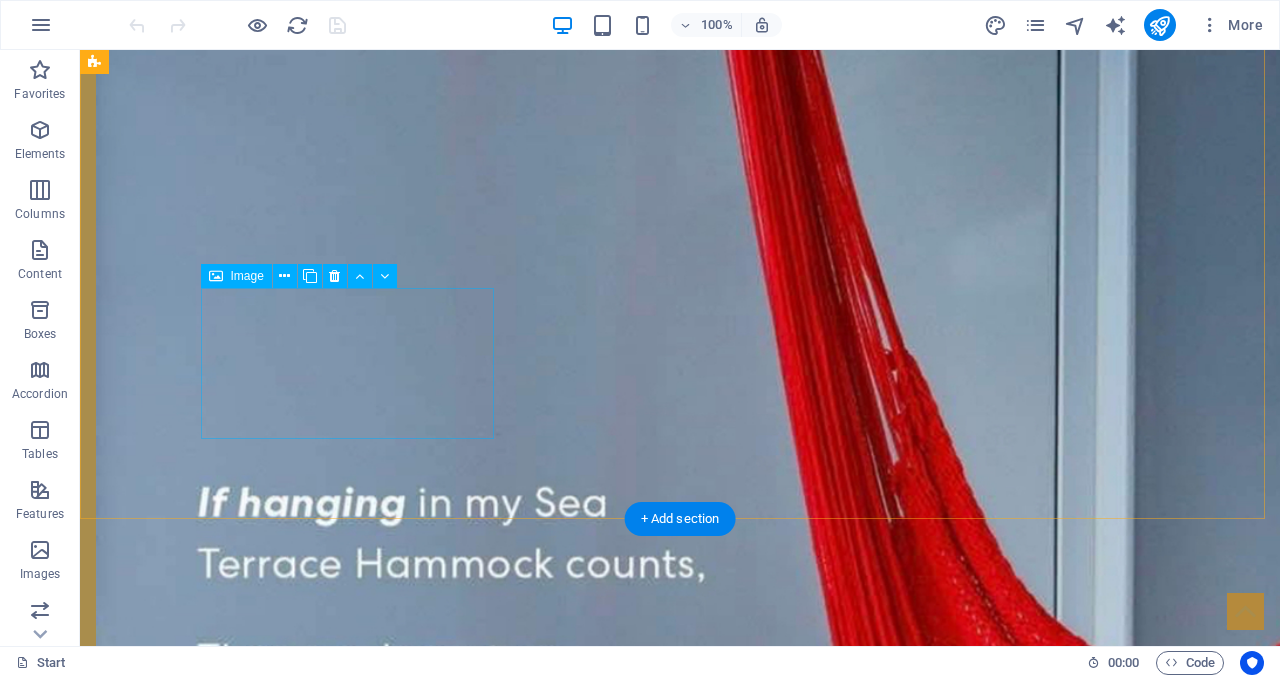 click at bounding box center (242, 4325) 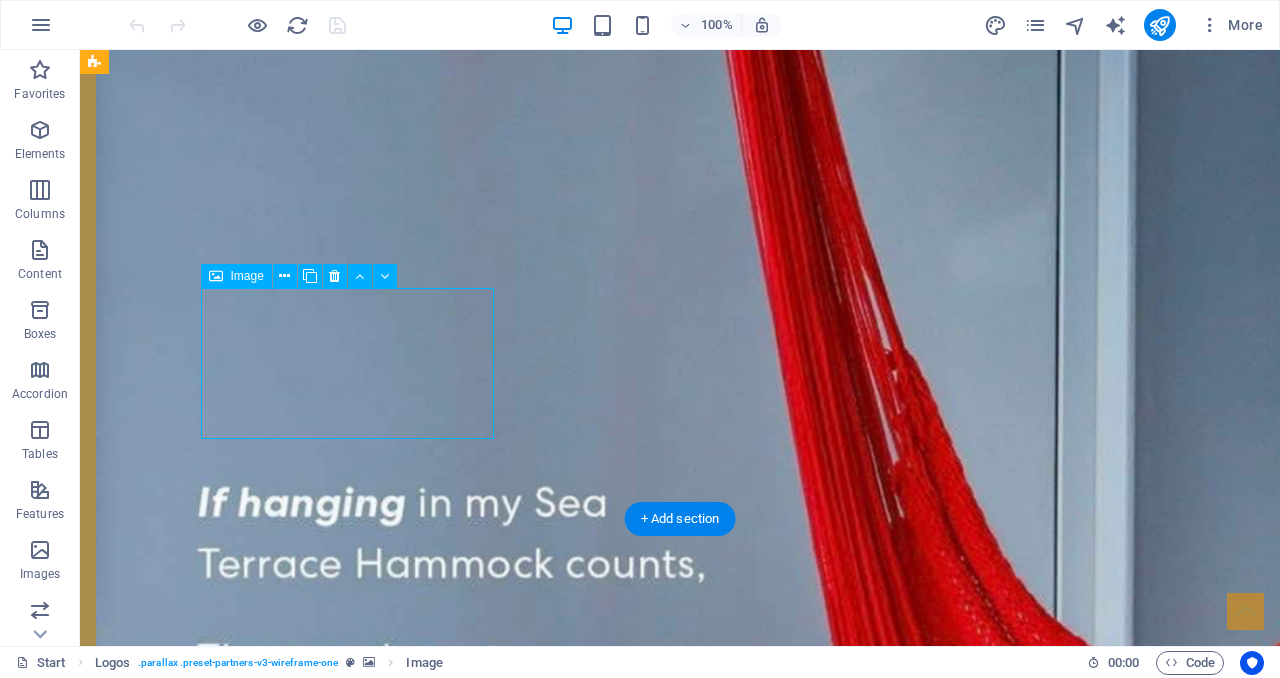 click at bounding box center [242, 4325] 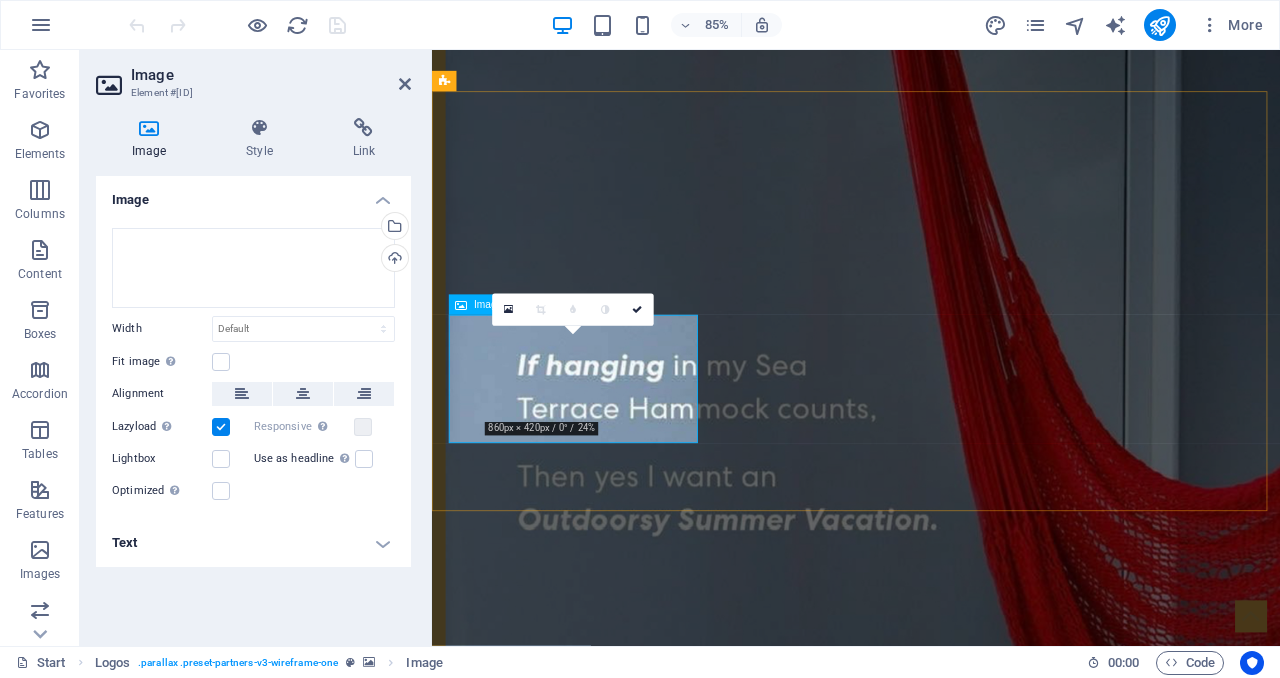 click at bounding box center [594, 4124] 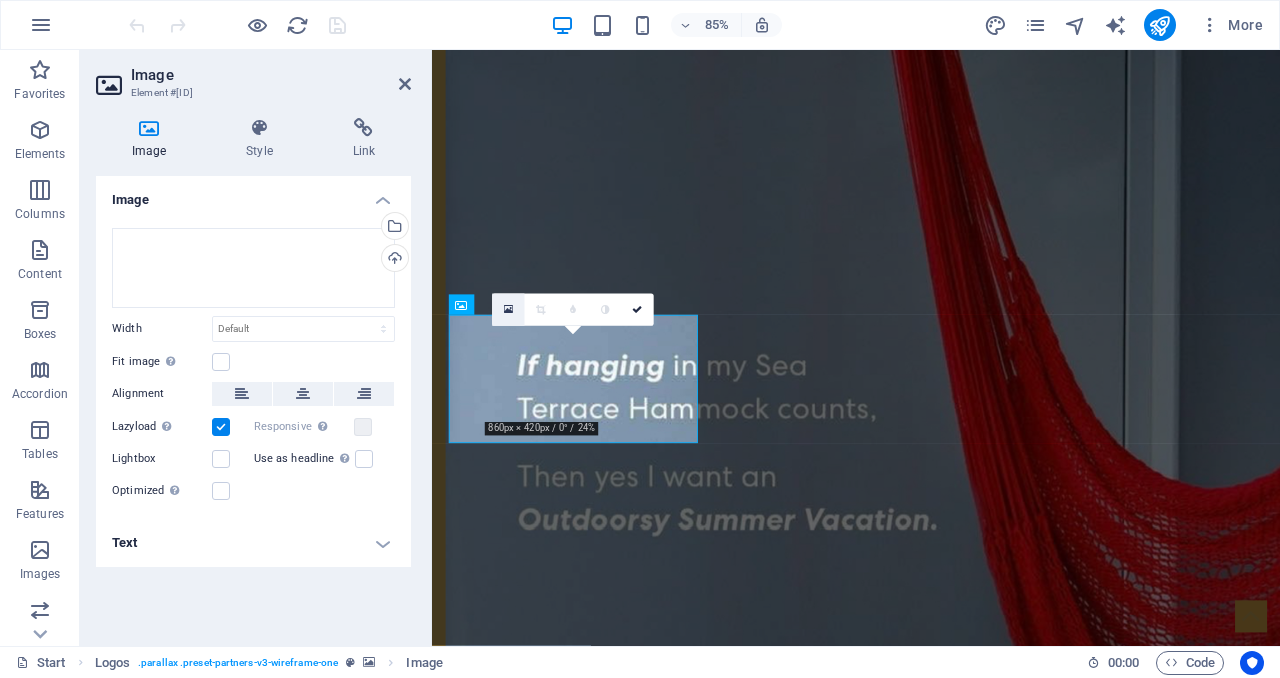 click at bounding box center [508, 310] 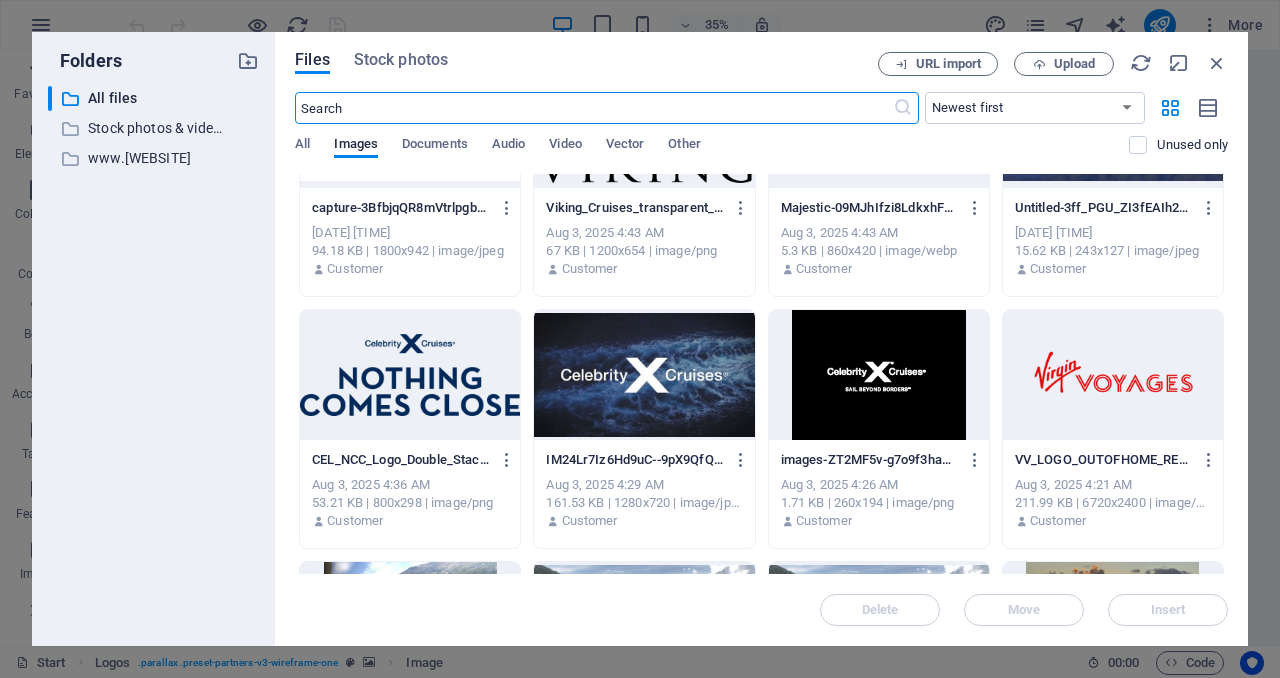 scroll, scrollTop: 133, scrollLeft: 0, axis: vertical 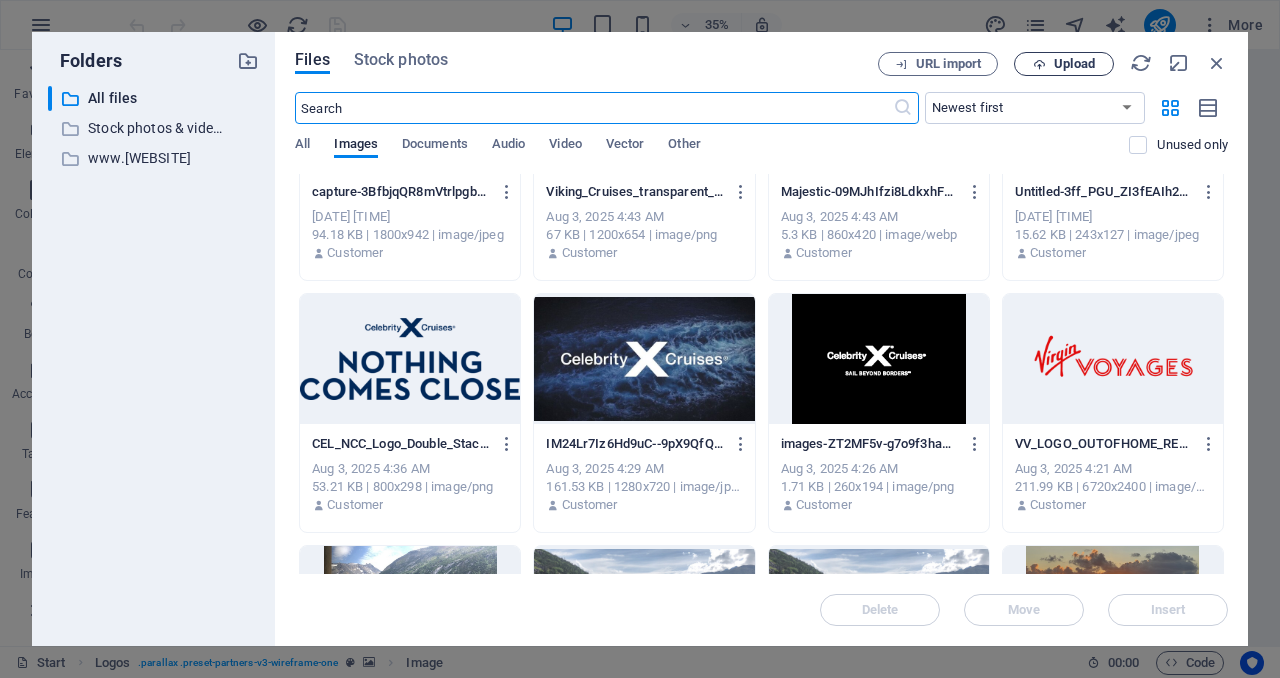 click on "Upload" at bounding box center [1074, 64] 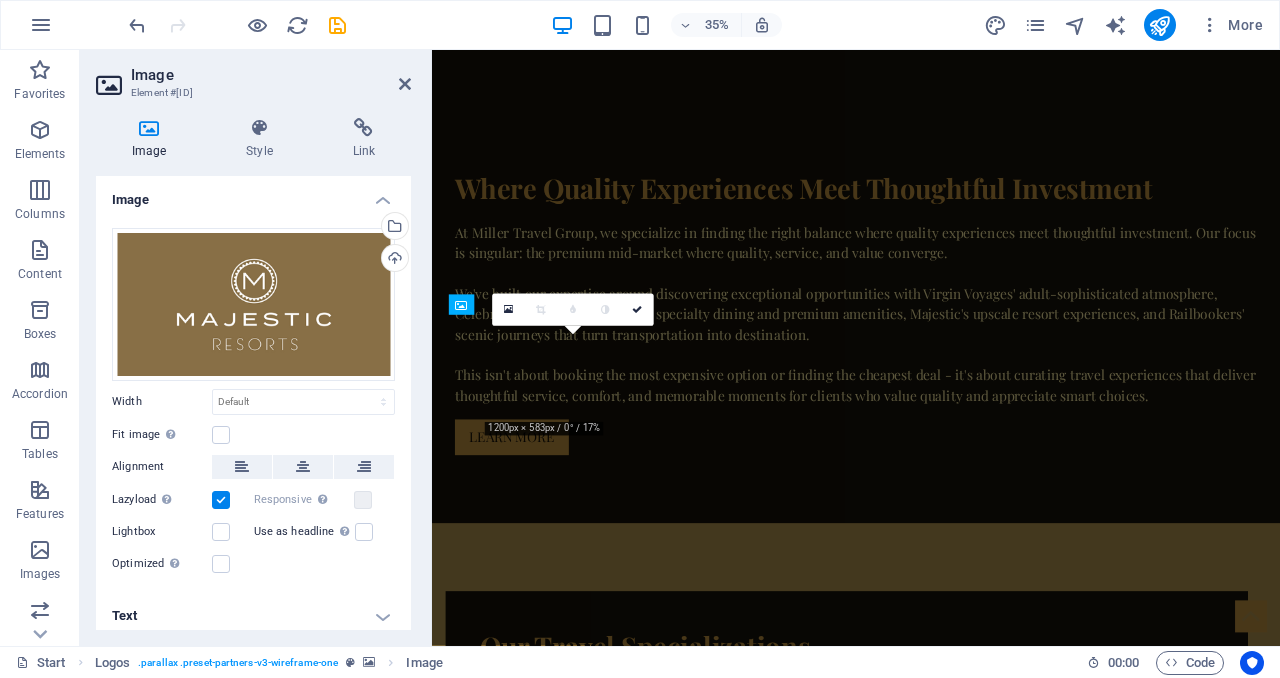 scroll, scrollTop: 2540, scrollLeft: 0, axis: vertical 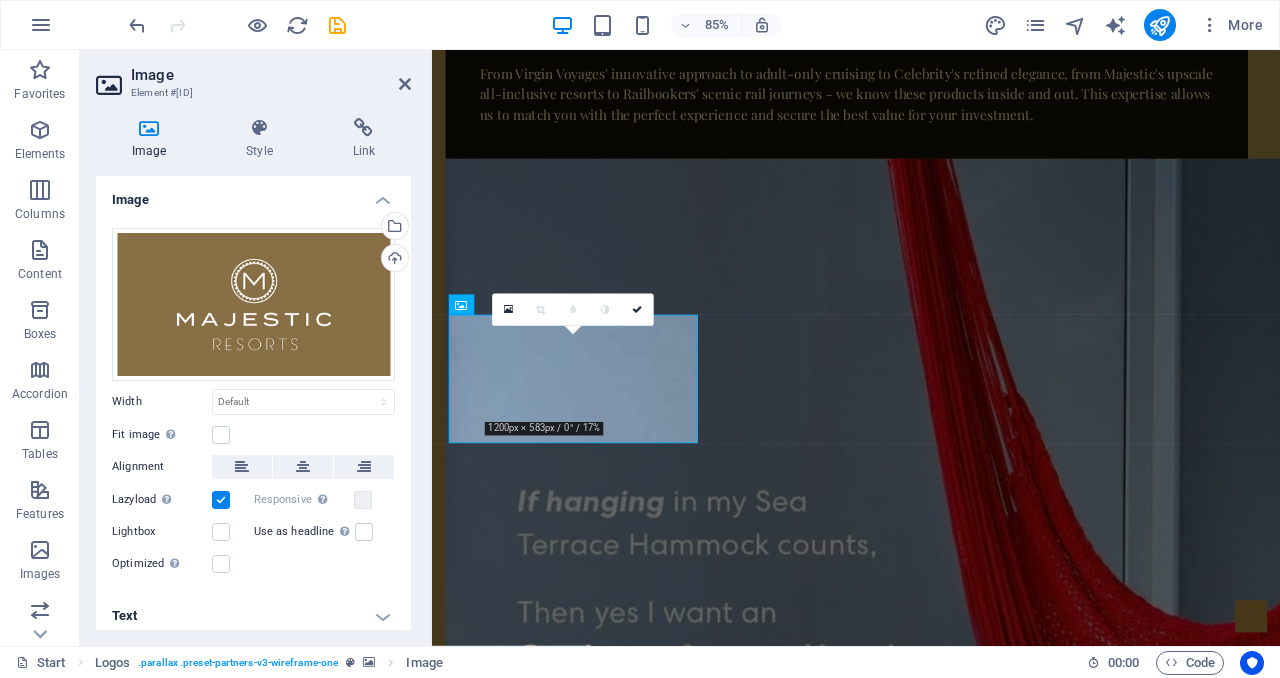 click at bounding box center (931, 3362) 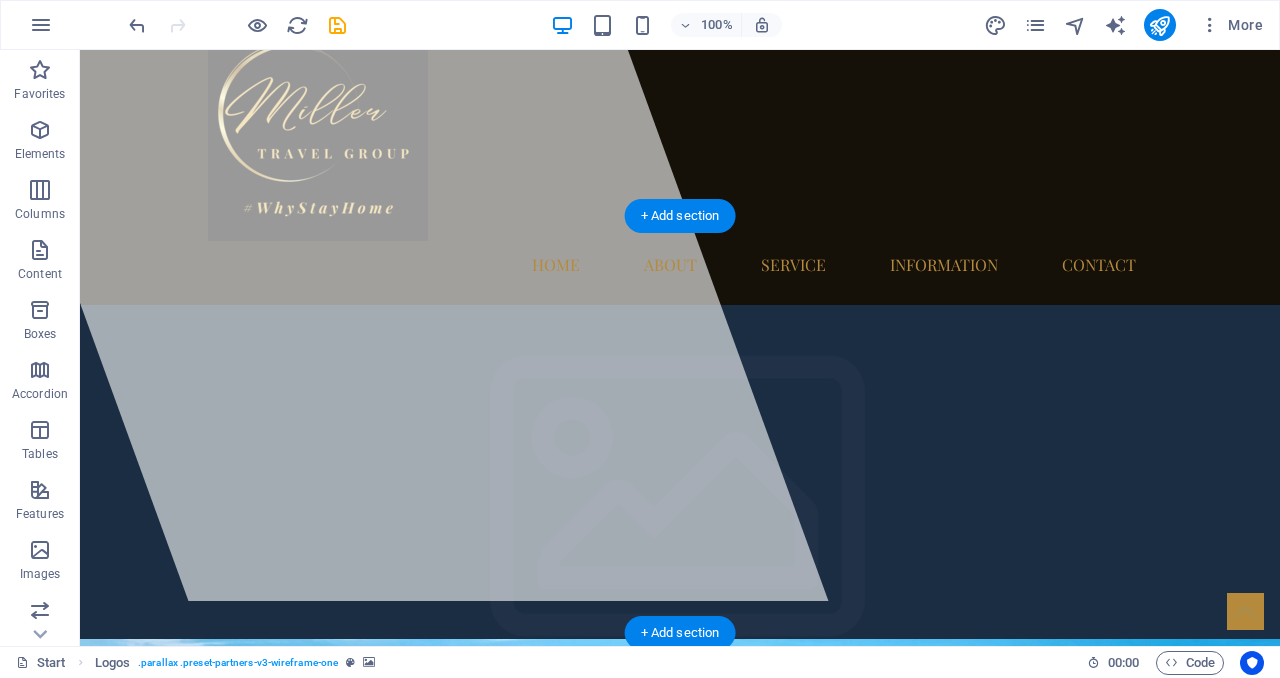 scroll, scrollTop: 0, scrollLeft: 0, axis: both 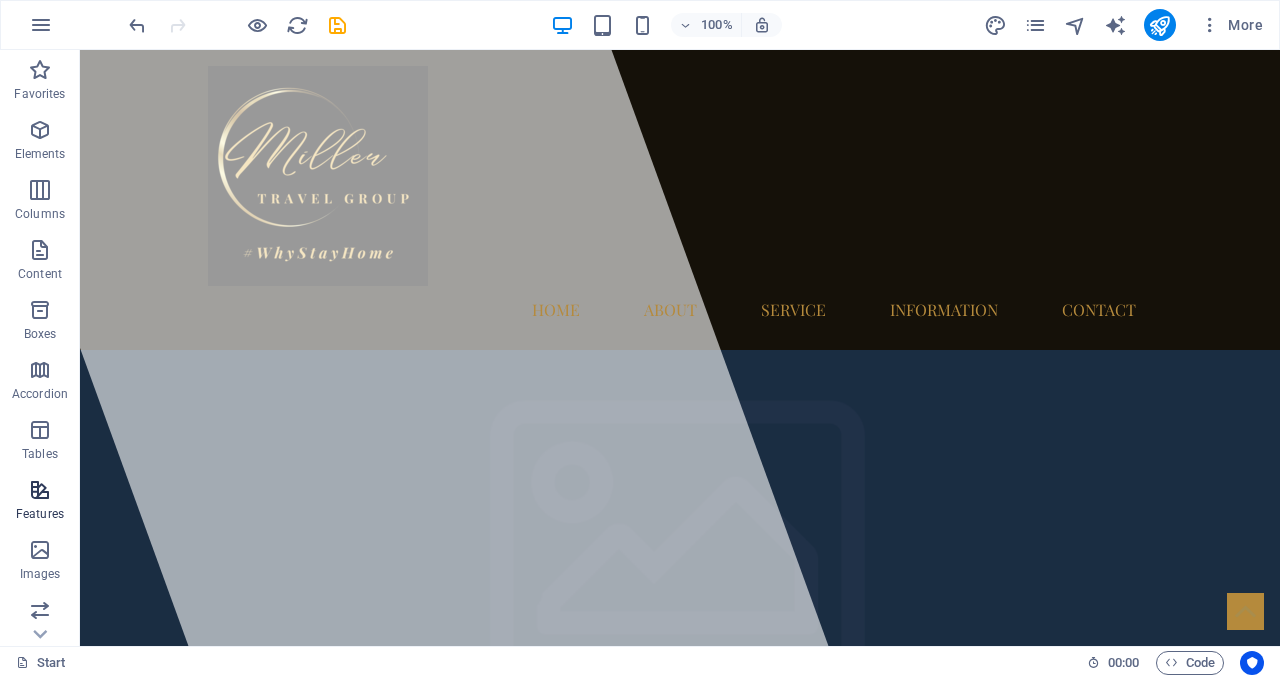click at bounding box center (40, 490) 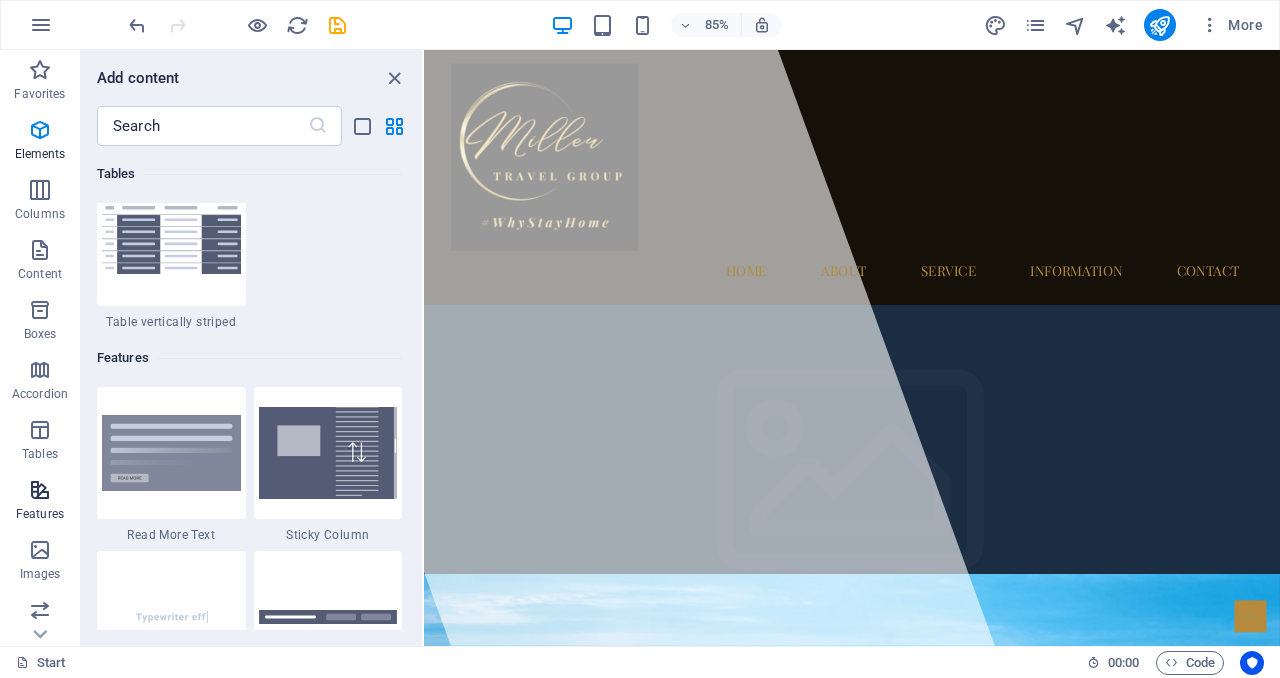 scroll, scrollTop: 7795, scrollLeft: 0, axis: vertical 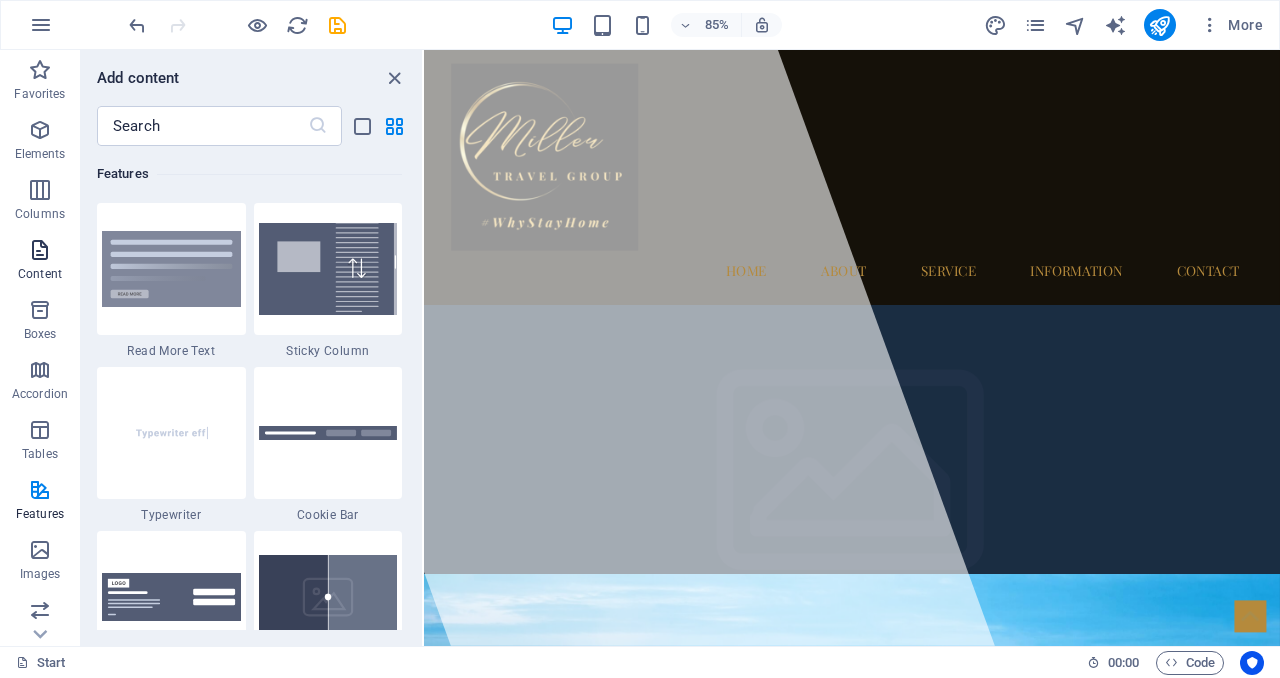 click at bounding box center (40, 250) 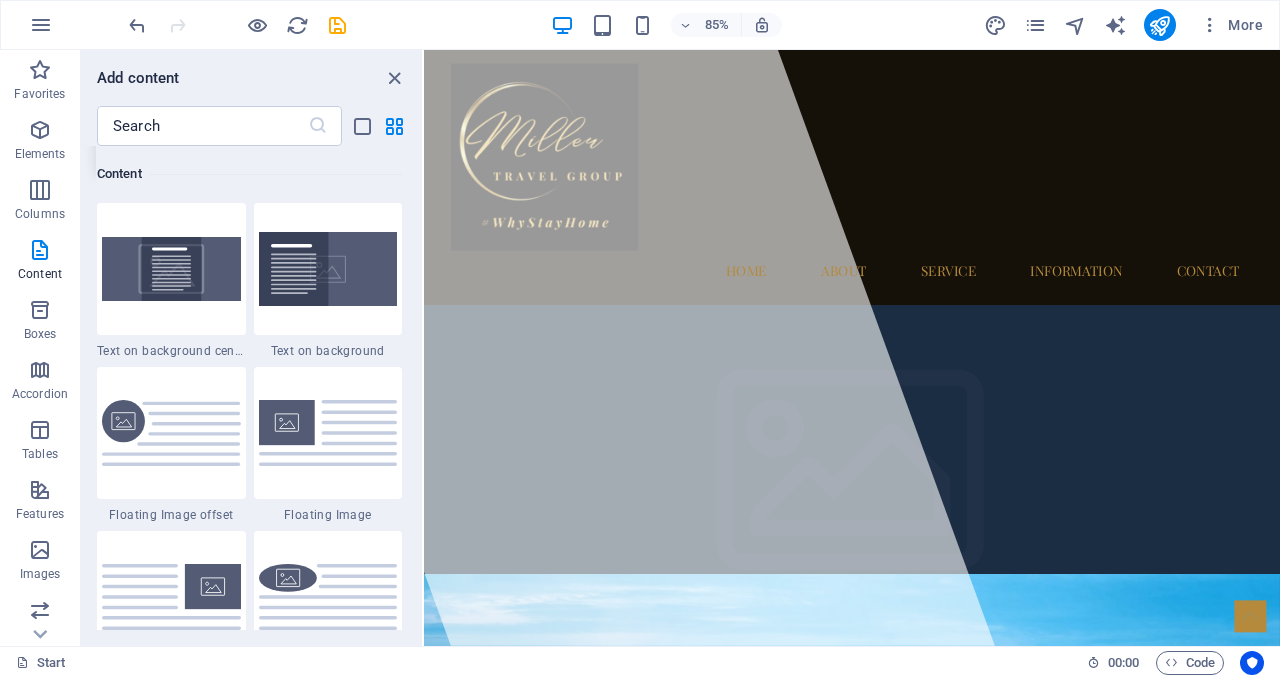 scroll, scrollTop: 4279, scrollLeft: 0, axis: vertical 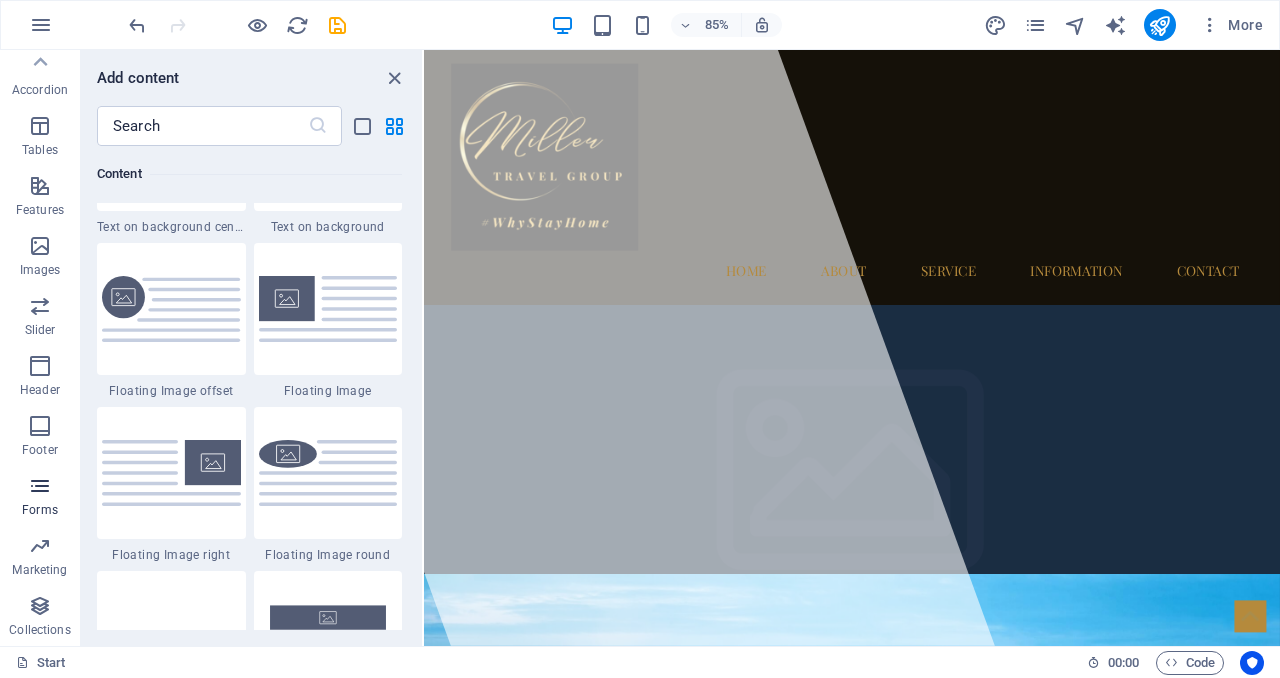 click at bounding box center [40, 486] 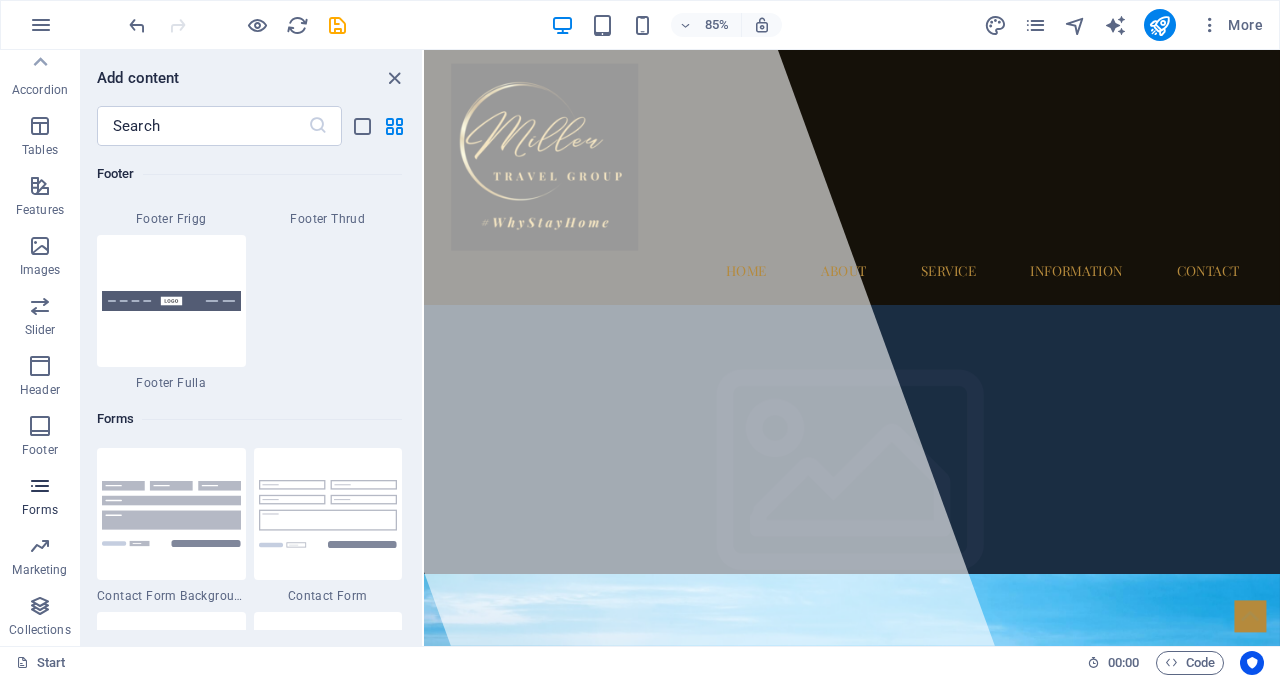 scroll, scrollTop: 14600, scrollLeft: 0, axis: vertical 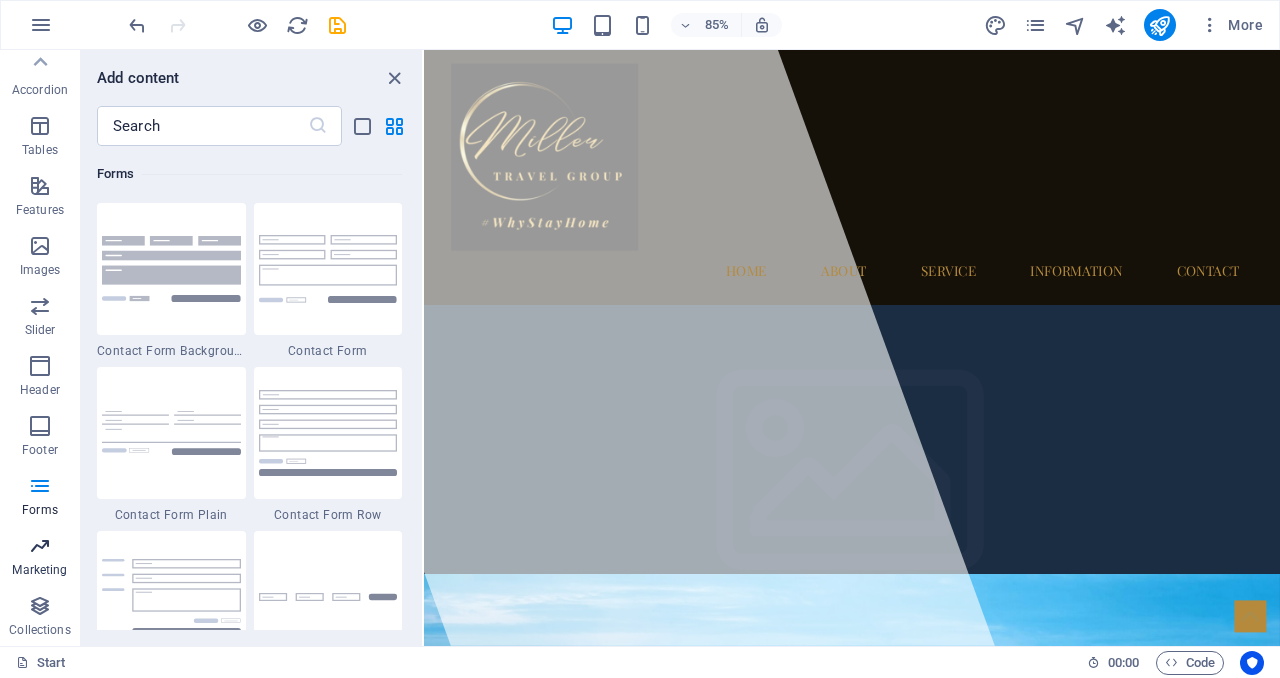 click at bounding box center [40, 546] 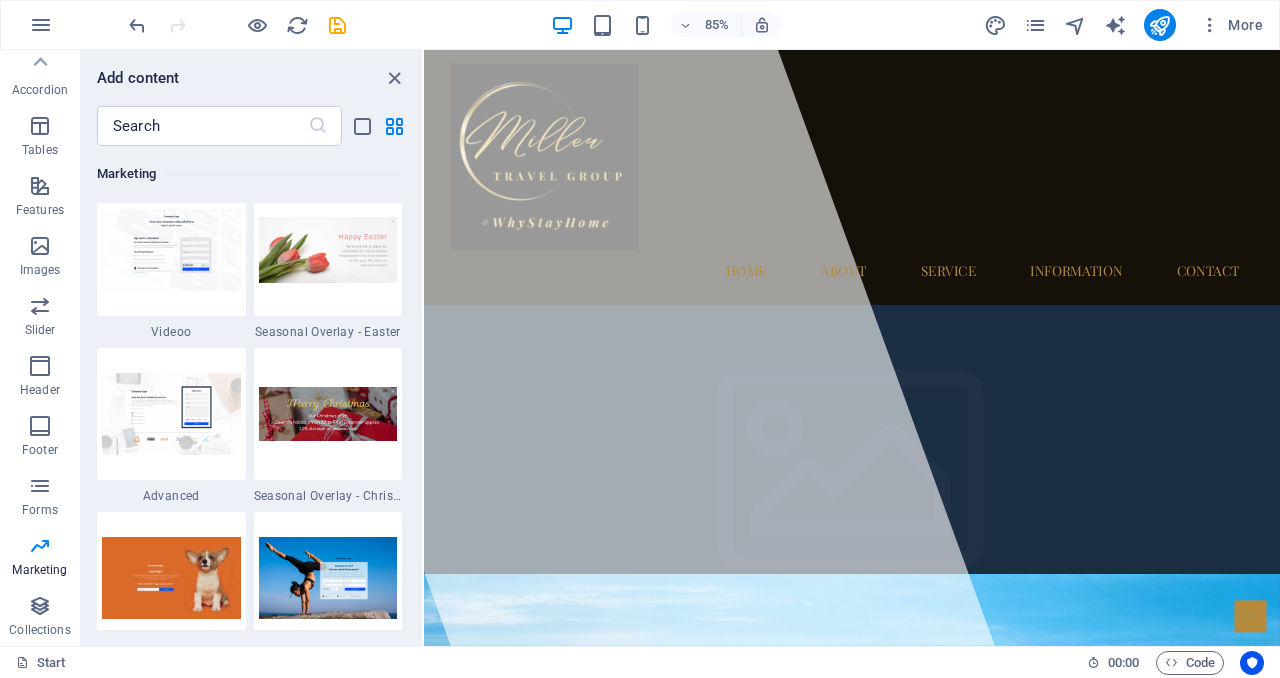 scroll, scrollTop: 16841, scrollLeft: 0, axis: vertical 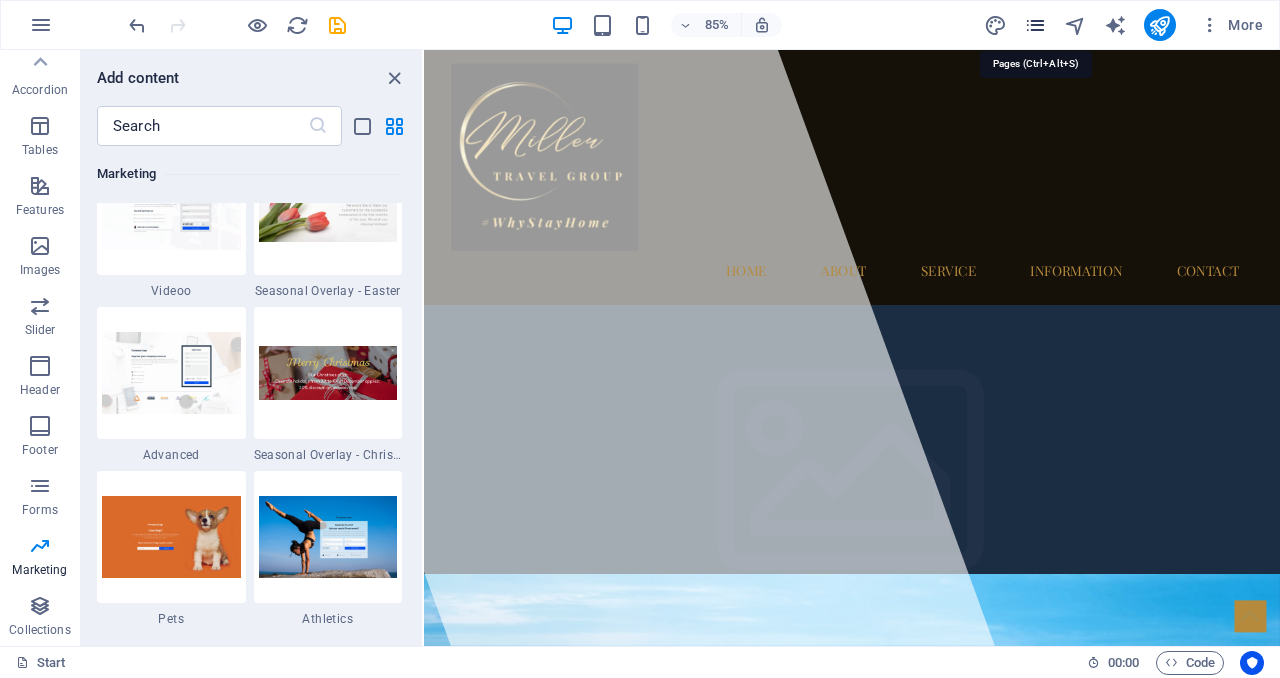 click at bounding box center (1035, 25) 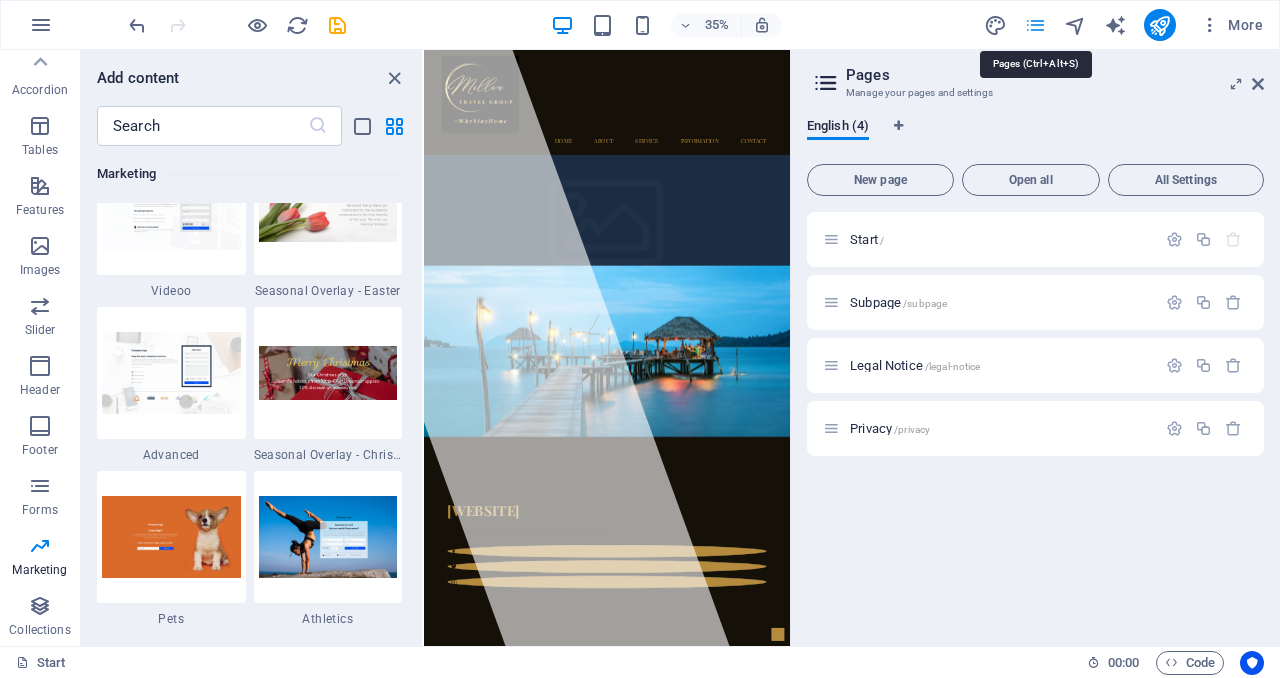 click at bounding box center [1035, 25] 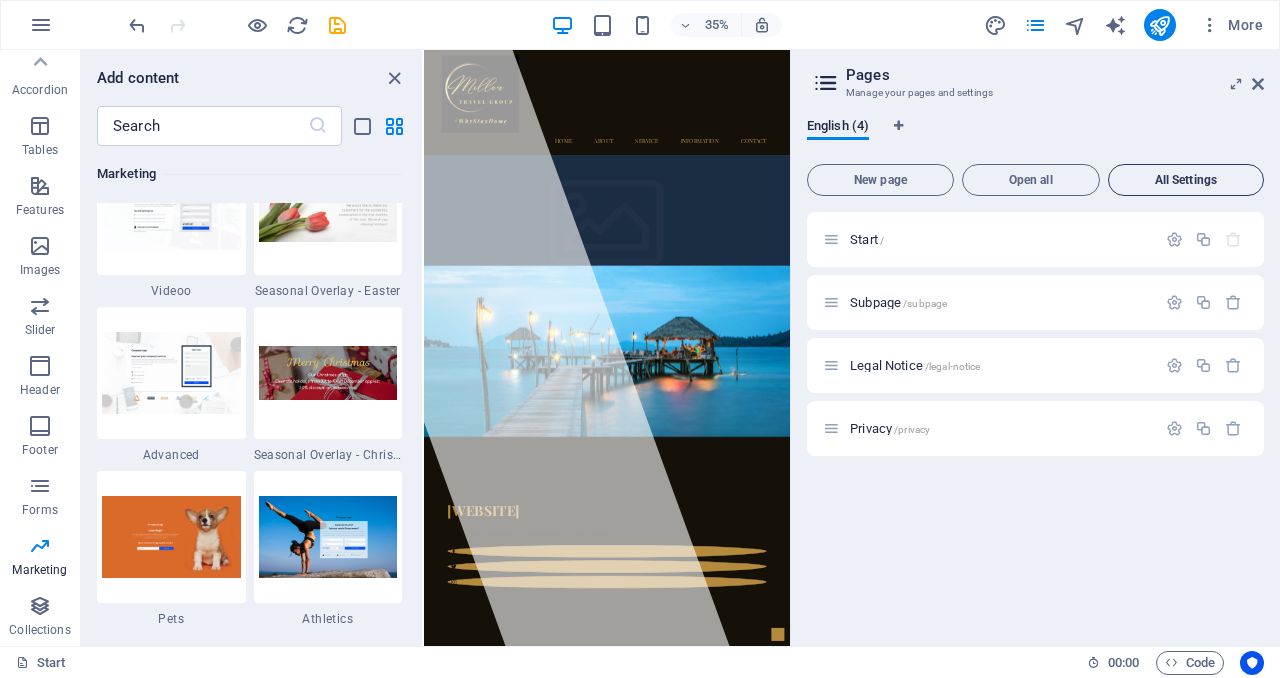 click on "All Settings" at bounding box center [1186, 180] 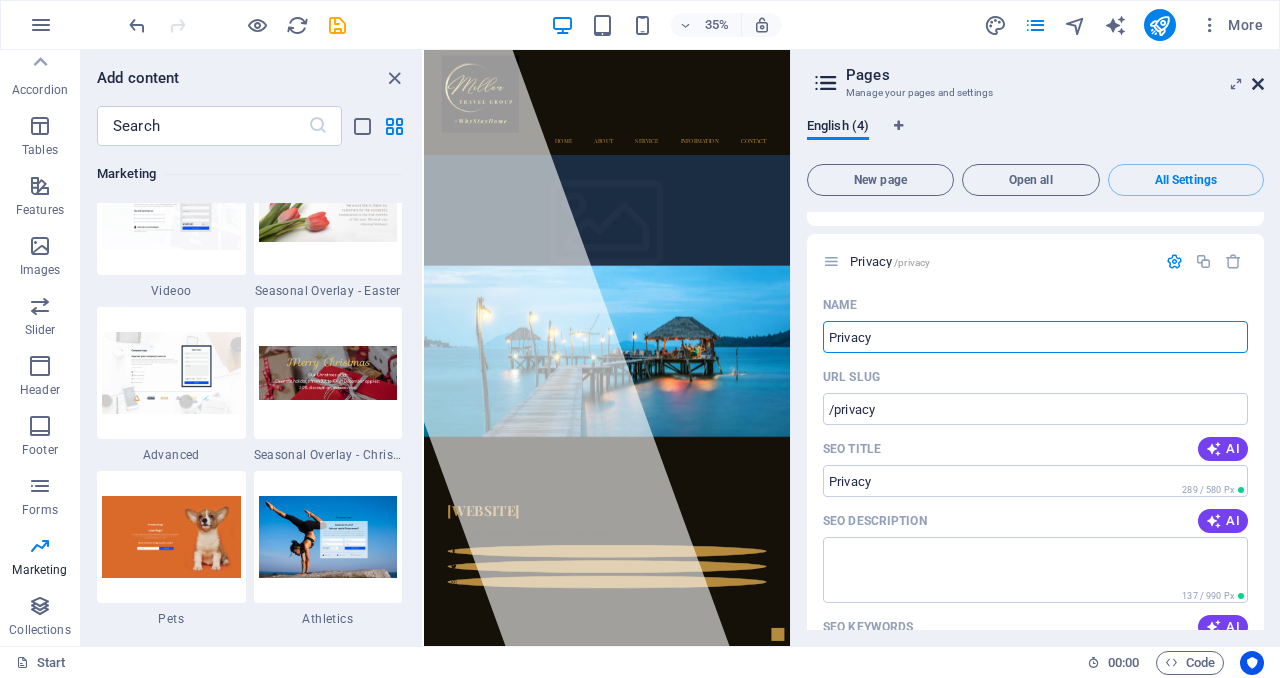 click at bounding box center (1258, 84) 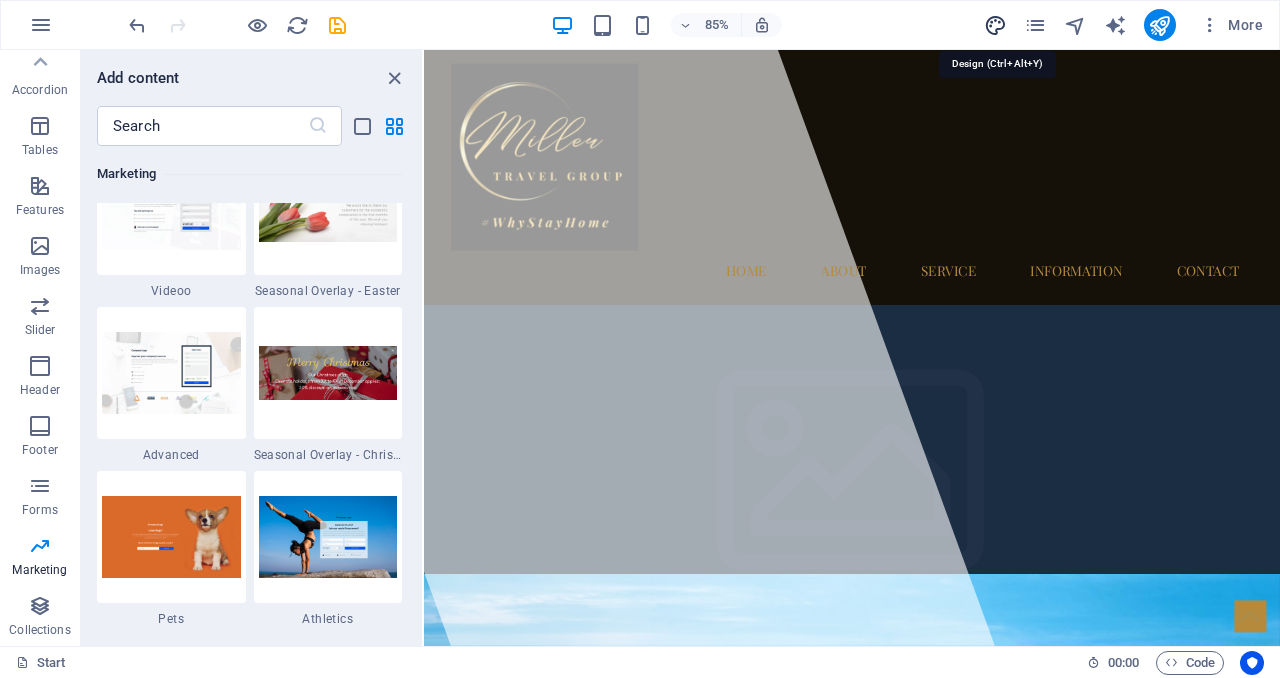 click at bounding box center (995, 25) 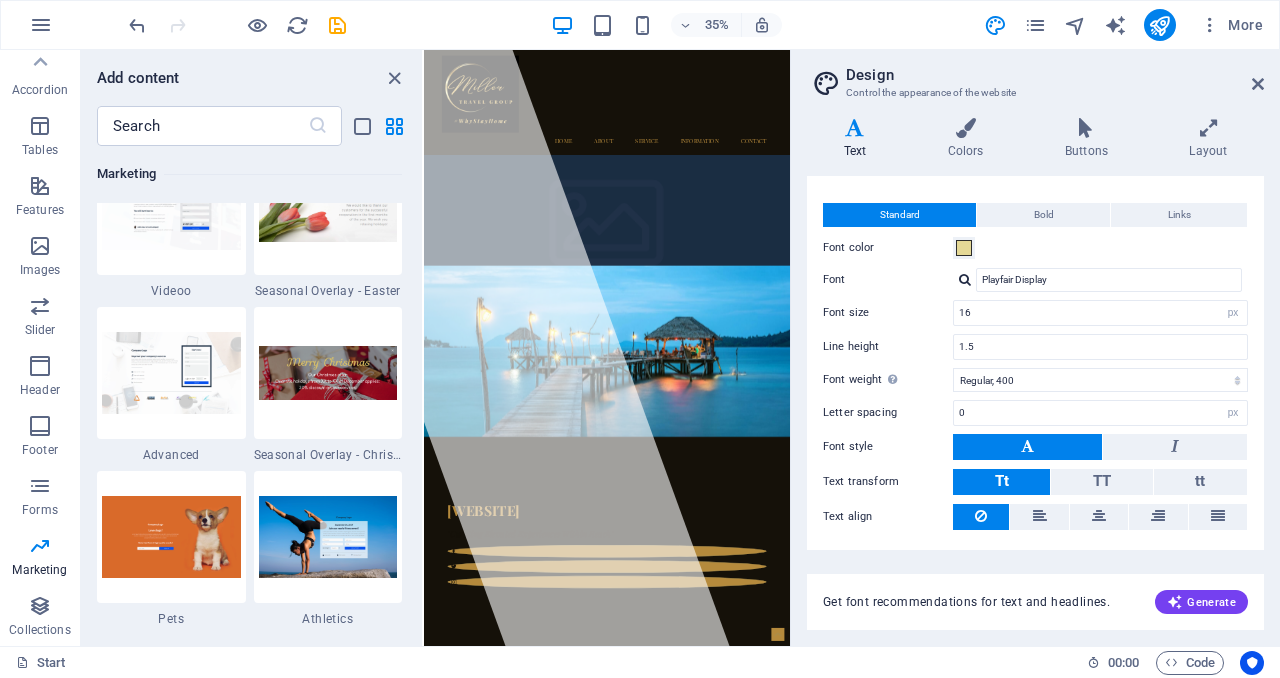 scroll, scrollTop: 0, scrollLeft: 0, axis: both 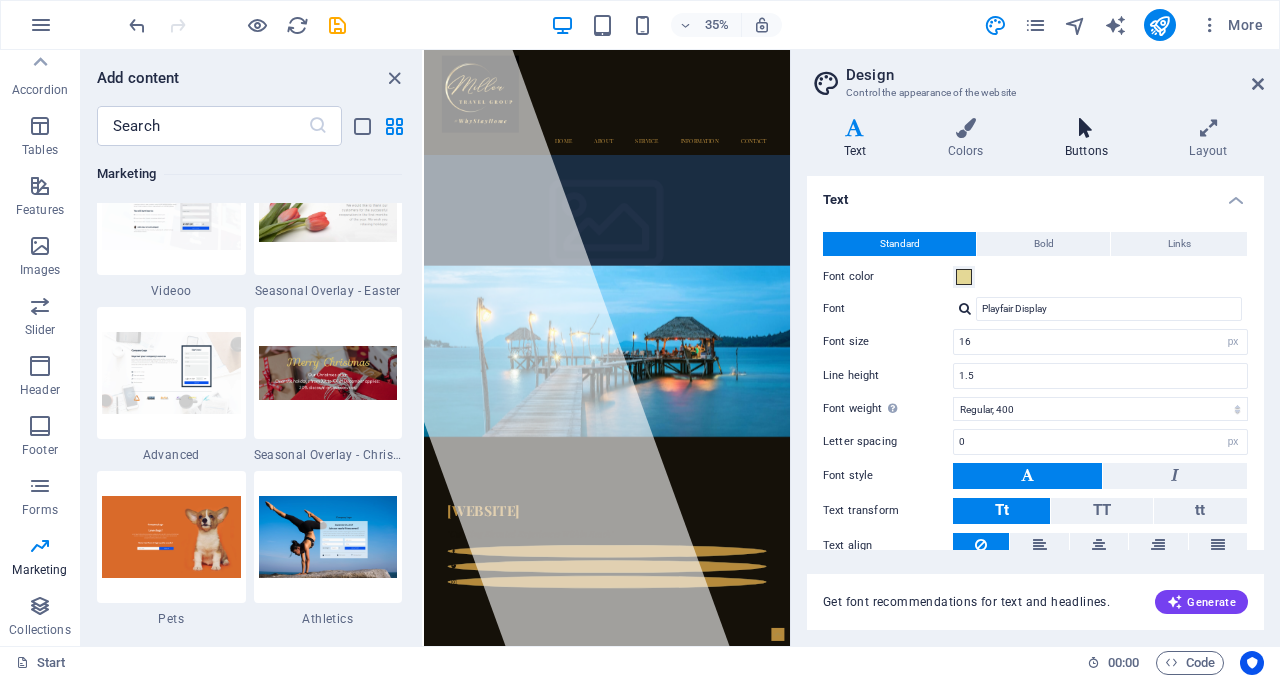 click at bounding box center (1086, 128) 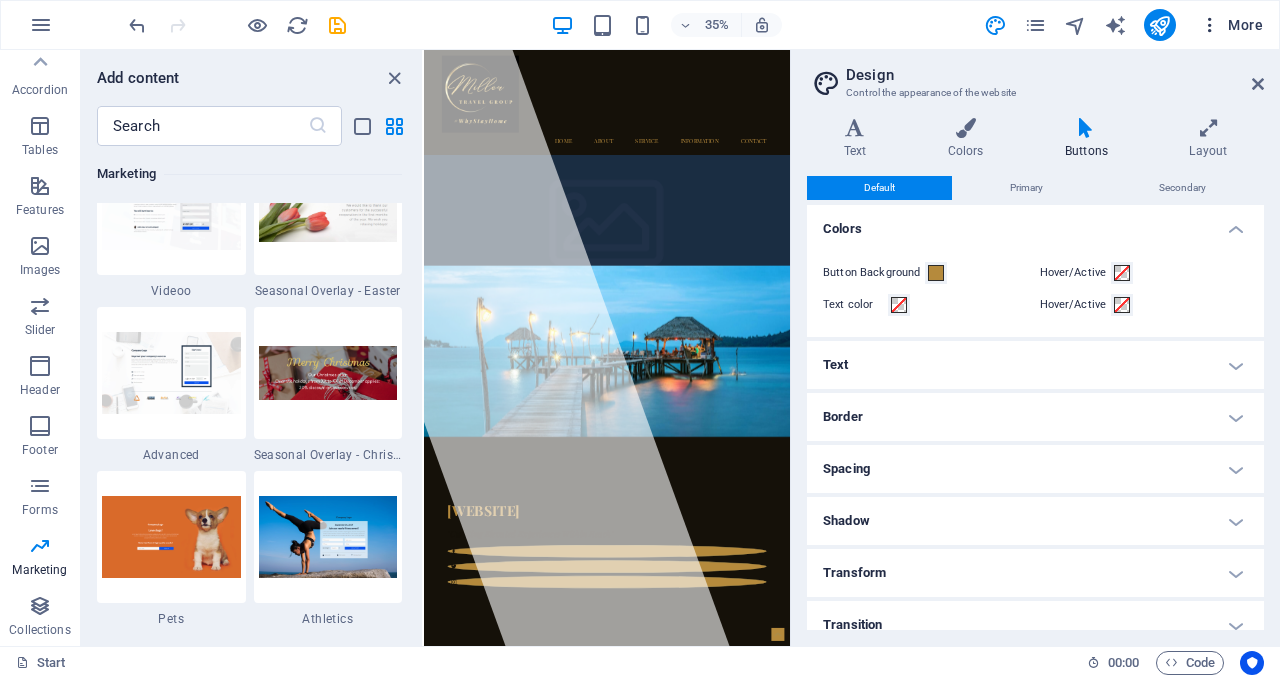 click on "More" at bounding box center (1231, 25) 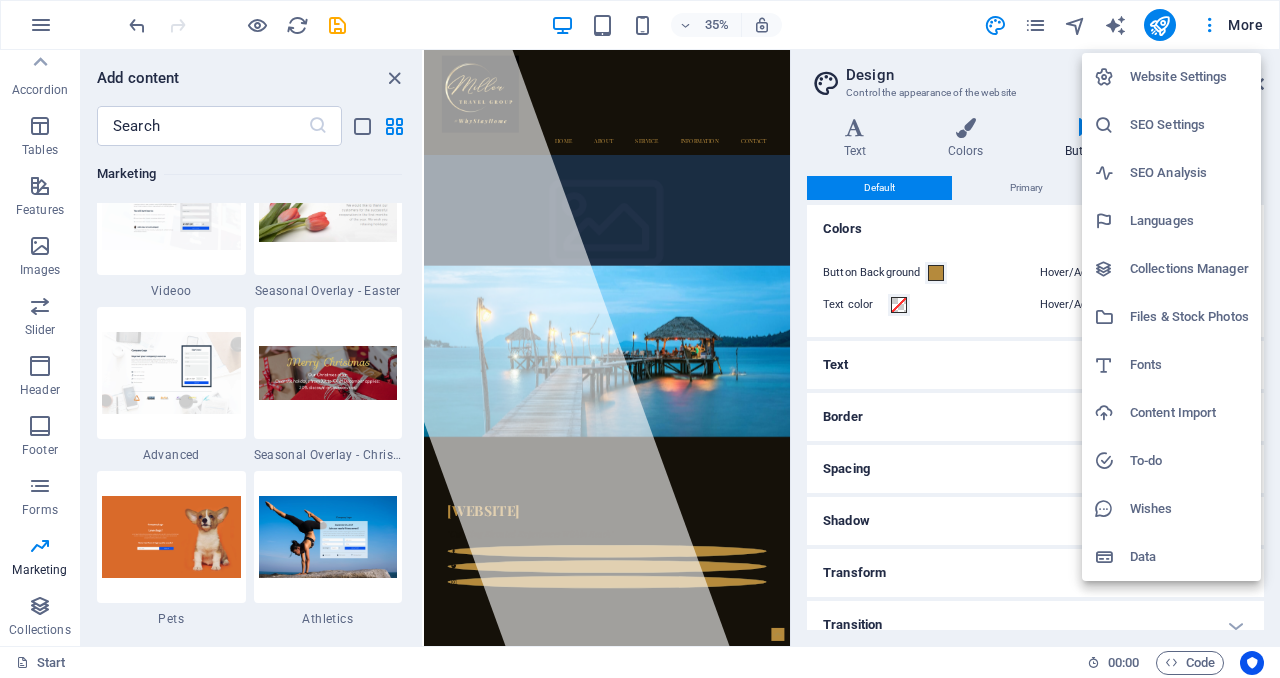 click on "Website Settings" at bounding box center [1171, 77] 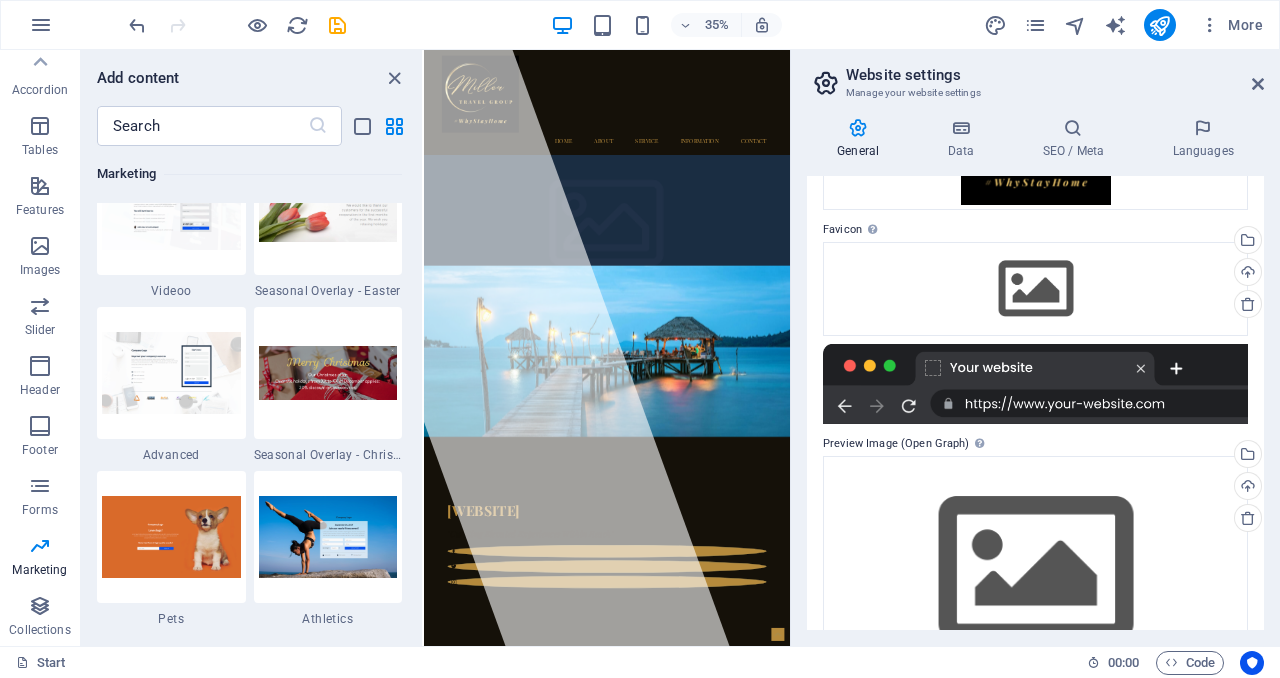 scroll, scrollTop: 293, scrollLeft: 0, axis: vertical 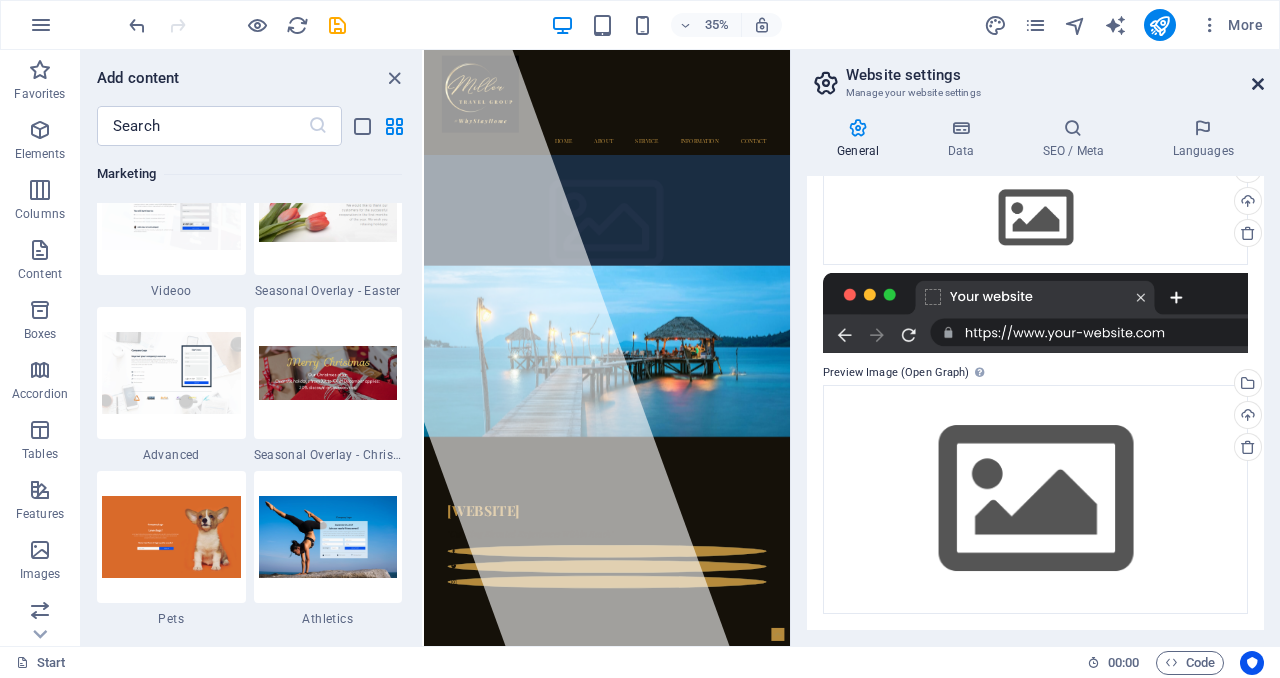click at bounding box center [1258, 84] 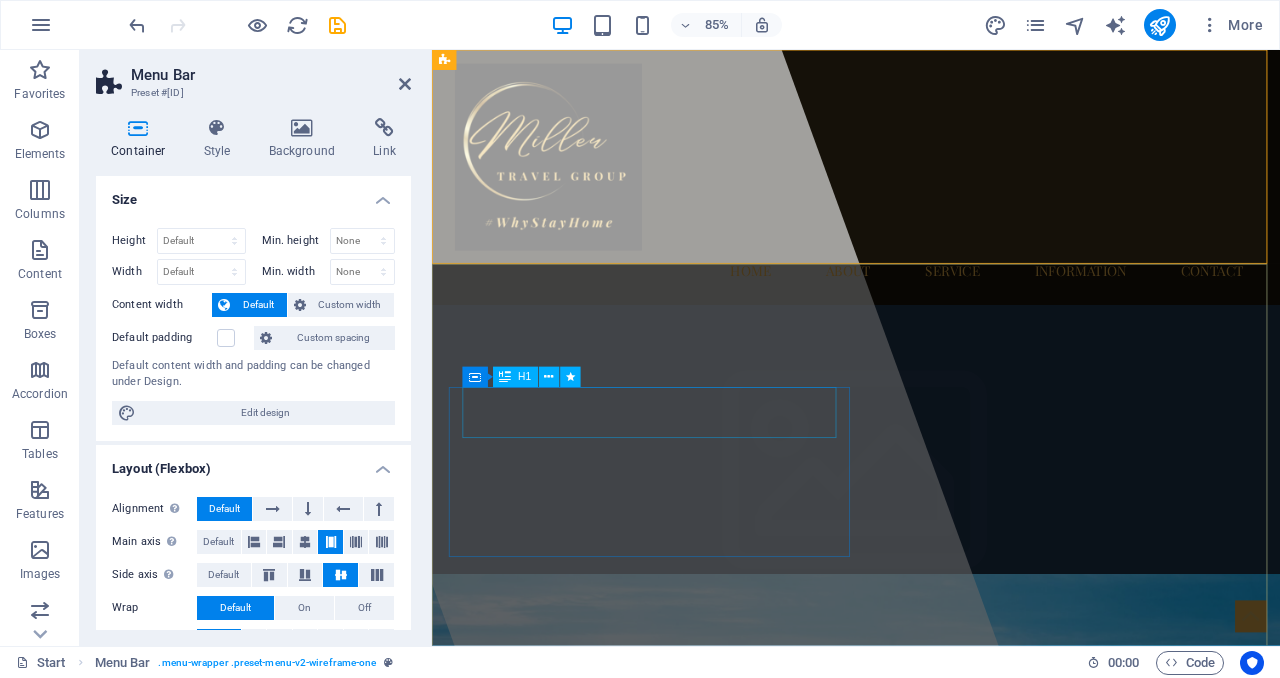 click on "[WEBSITE]" at bounding box center (578, 1365) 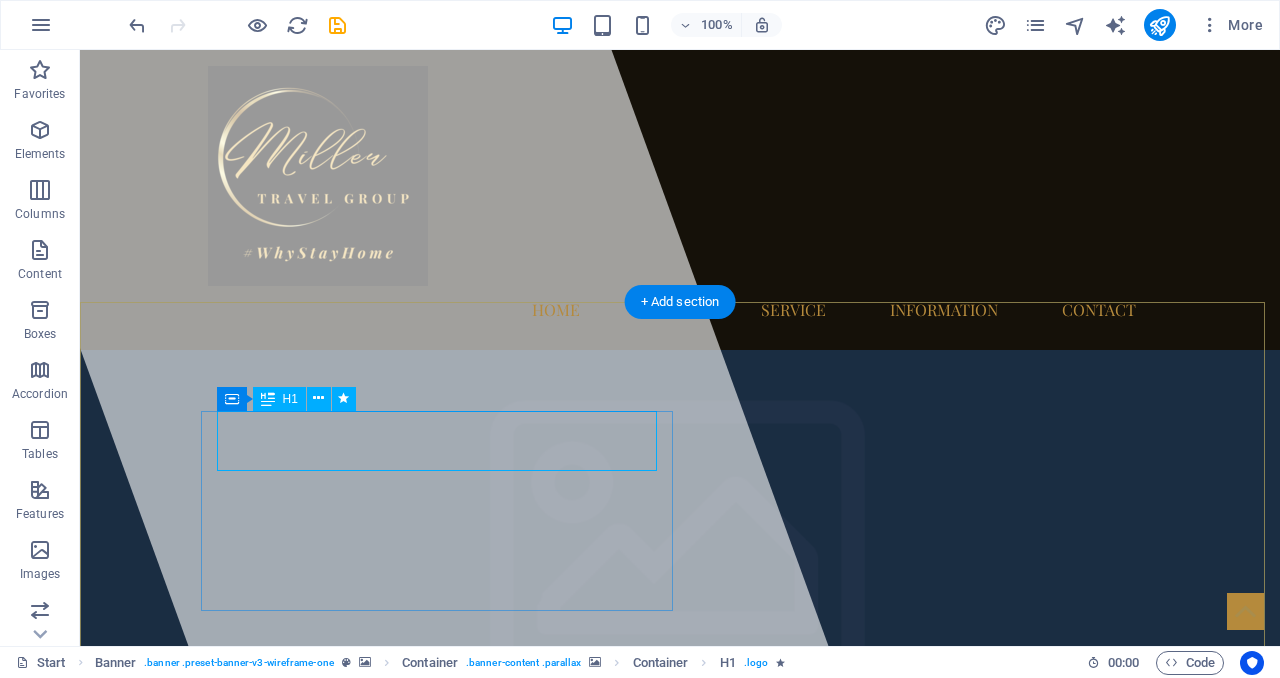 click on "[WEBSITE]" at bounding box center (327, 1365) 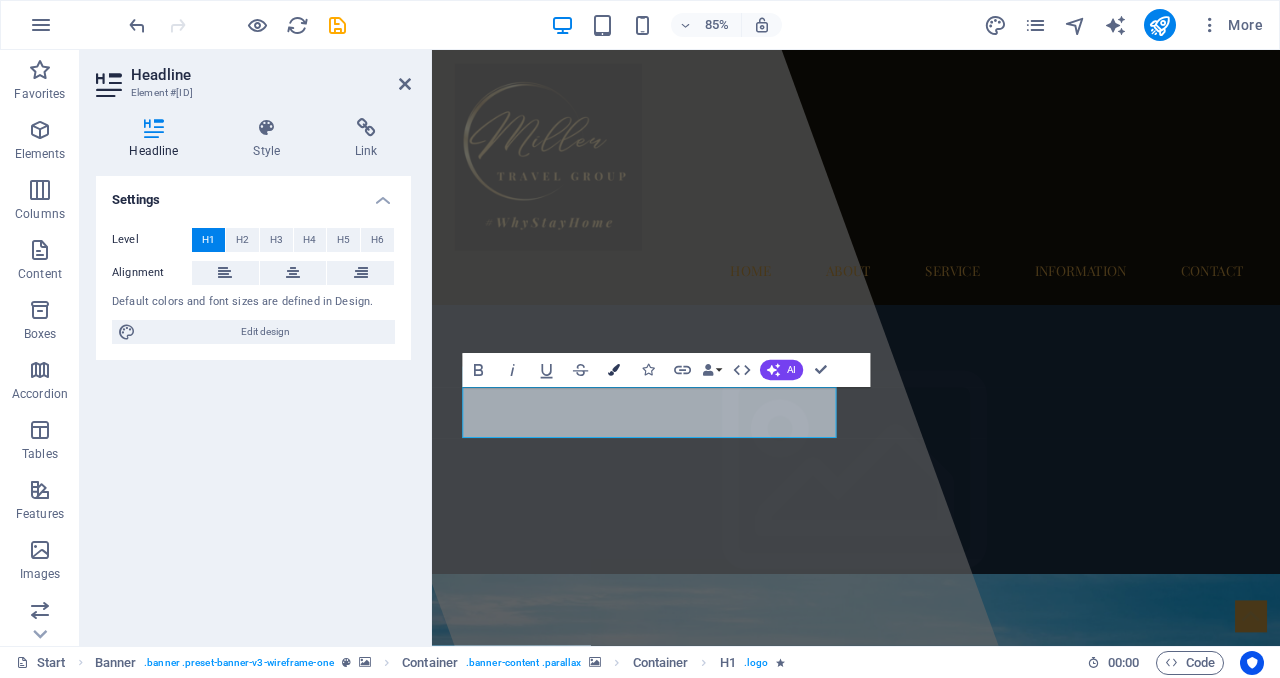 click at bounding box center (614, 371) 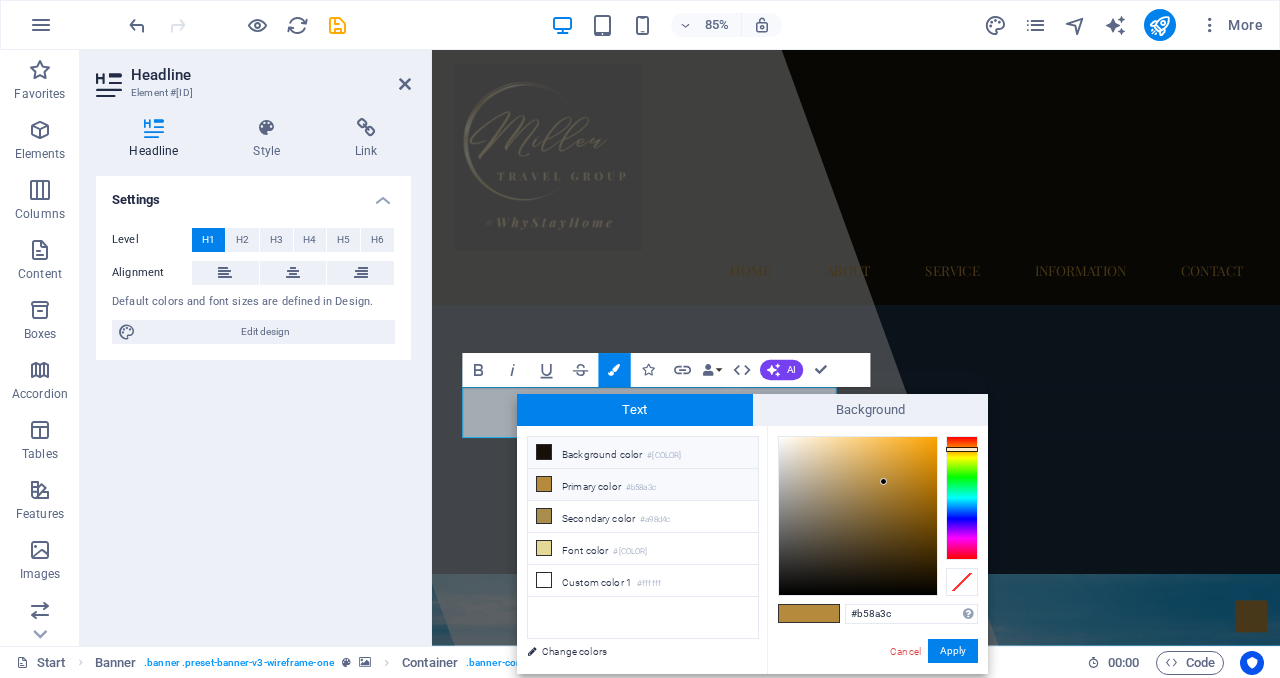 click on "Background color
#[COLOR]" at bounding box center [643, 453] 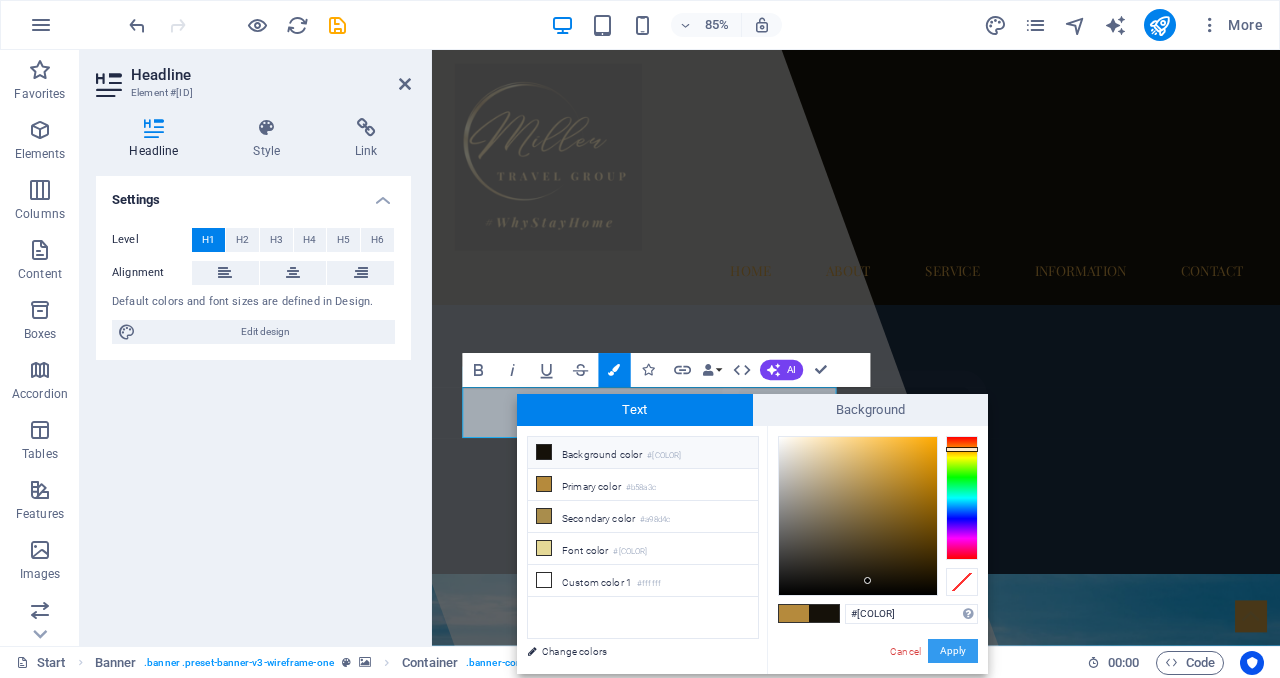 click on "Apply" at bounding box center [953, 651] 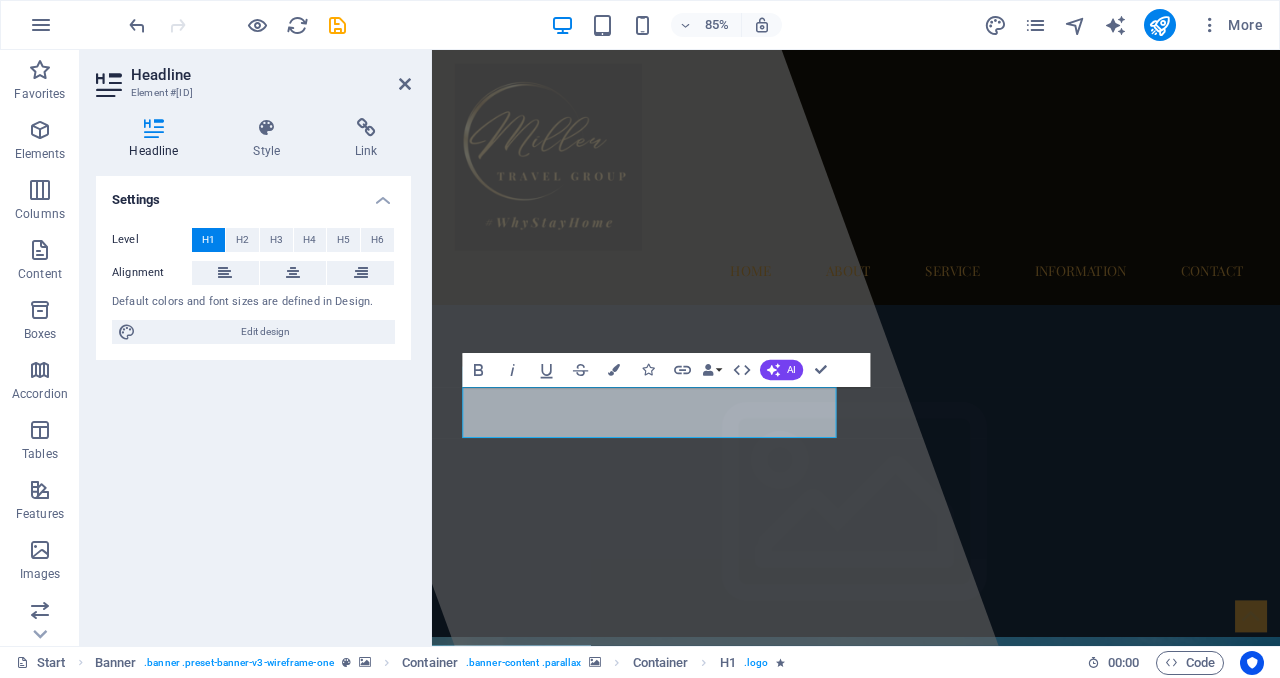 click at bounding box center [931, 1027] 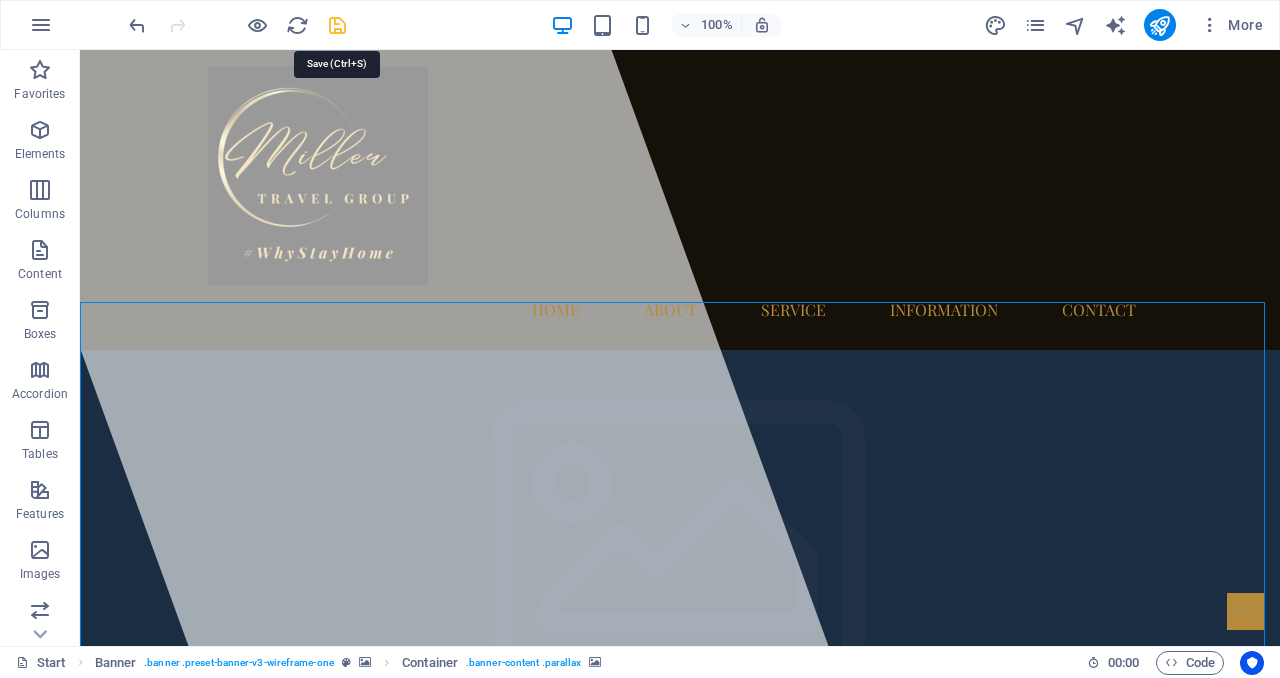 click at bounding box center [337, 25] 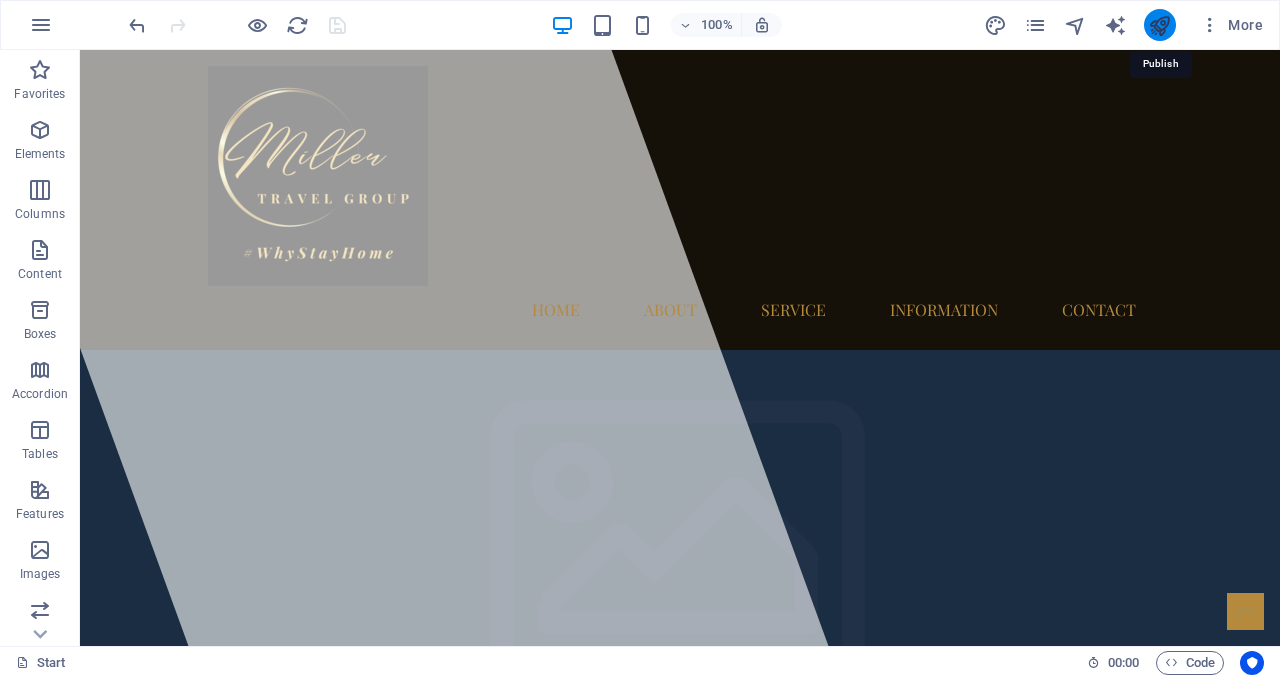 click at bounding box center (1159, 25) 